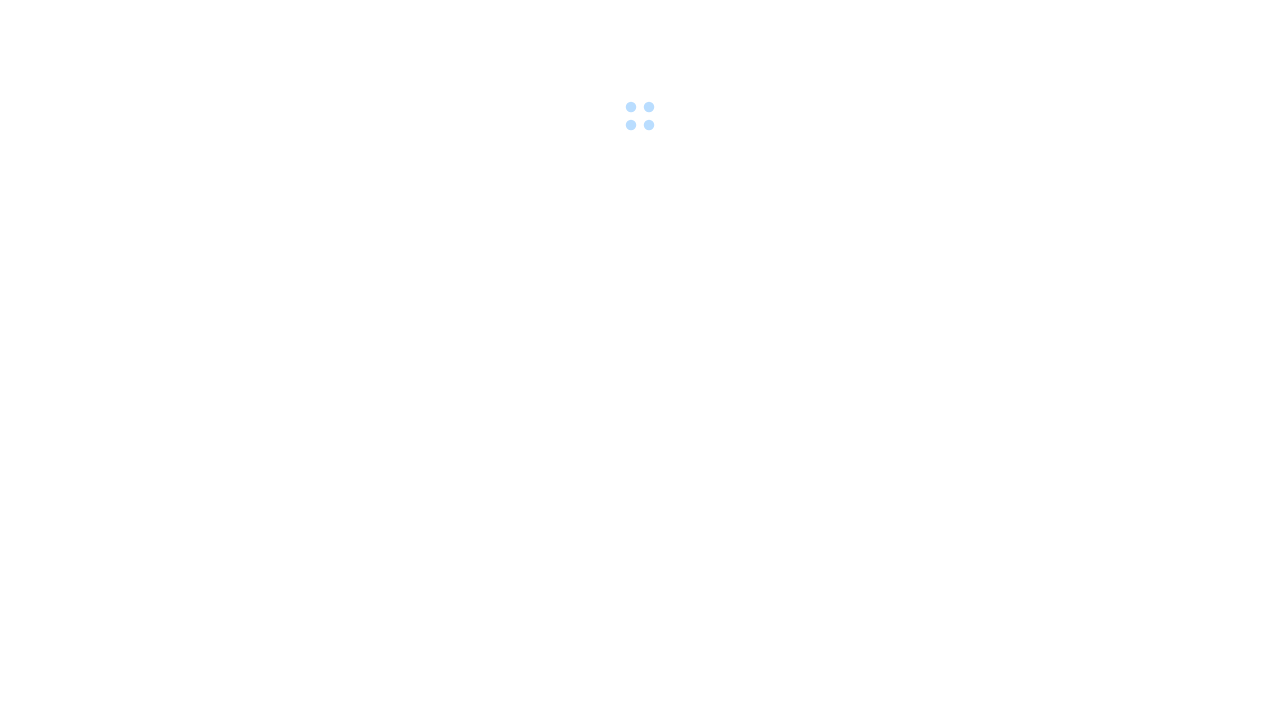 scroll, scrollTop: 0, scrollLeft: 0, axis: both 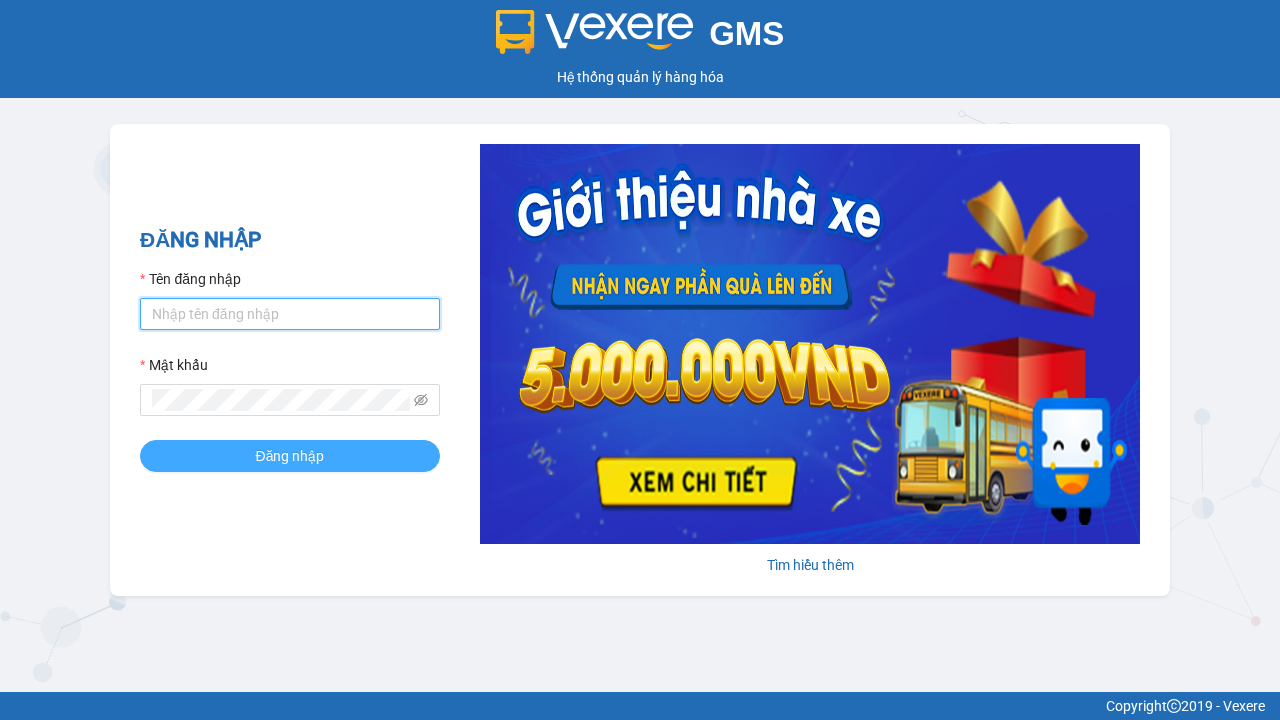 click on "Tên đăng nhập" at bounding box center [290, 314] 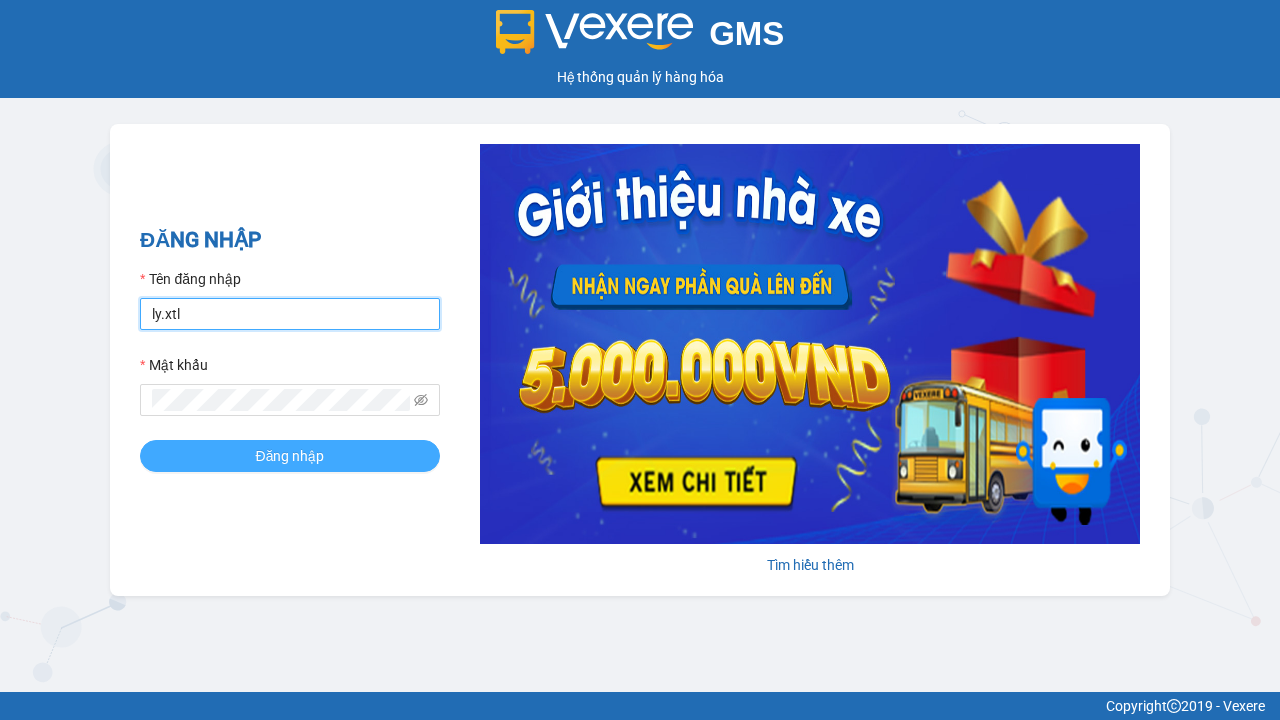 type on "ly.xtl" 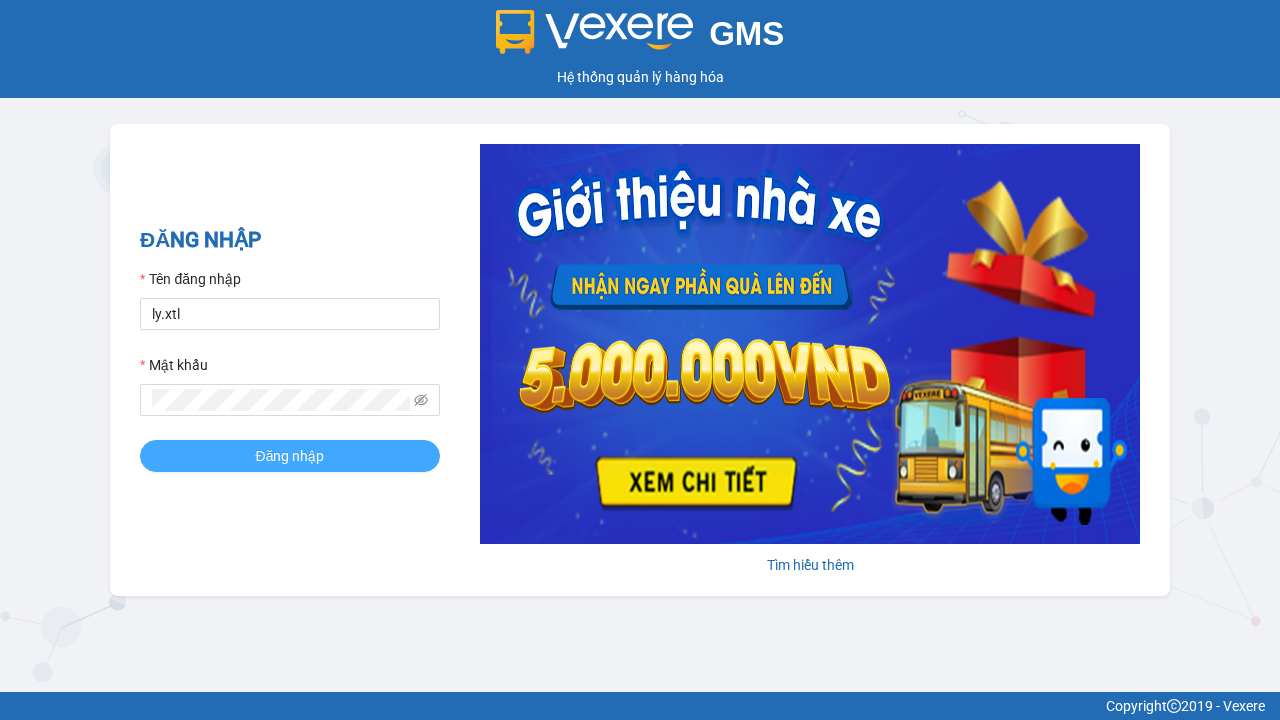 click on "Đăng nhập" at bounding box center (290, 456) 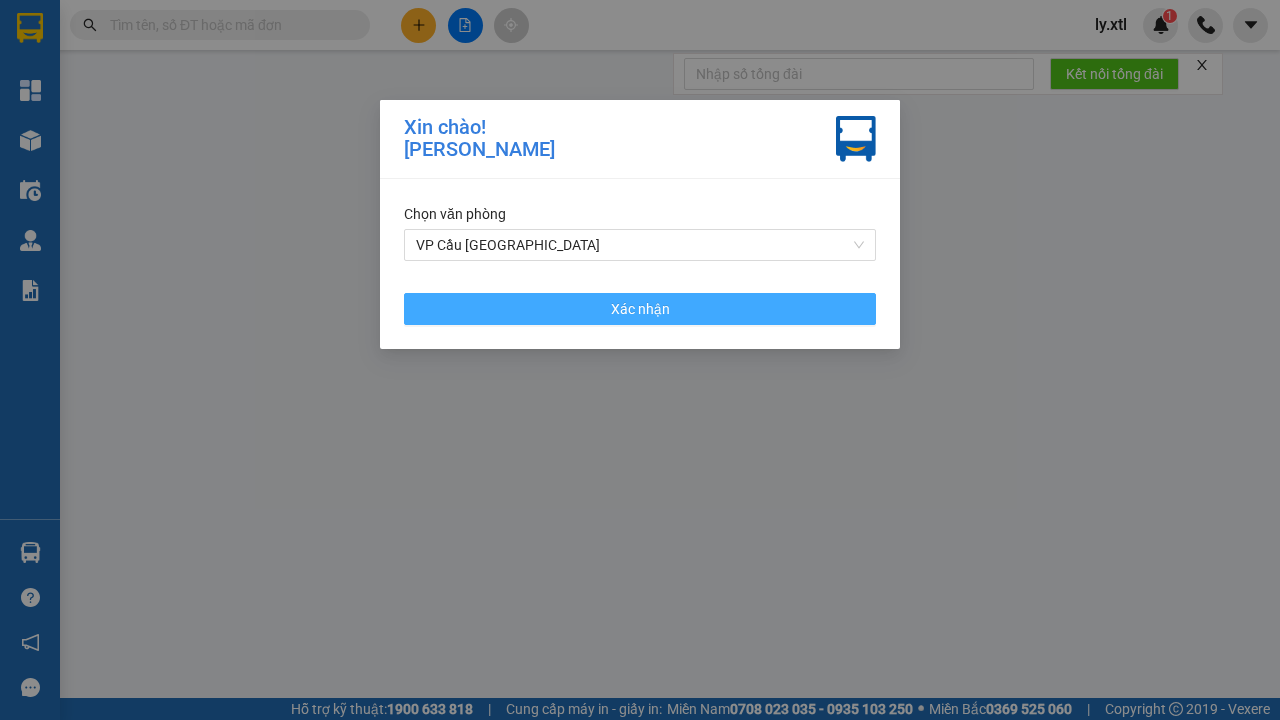 click on "VP Cầu [GEOGRAPHIC_DATA]" at bounding box center [640, 245] 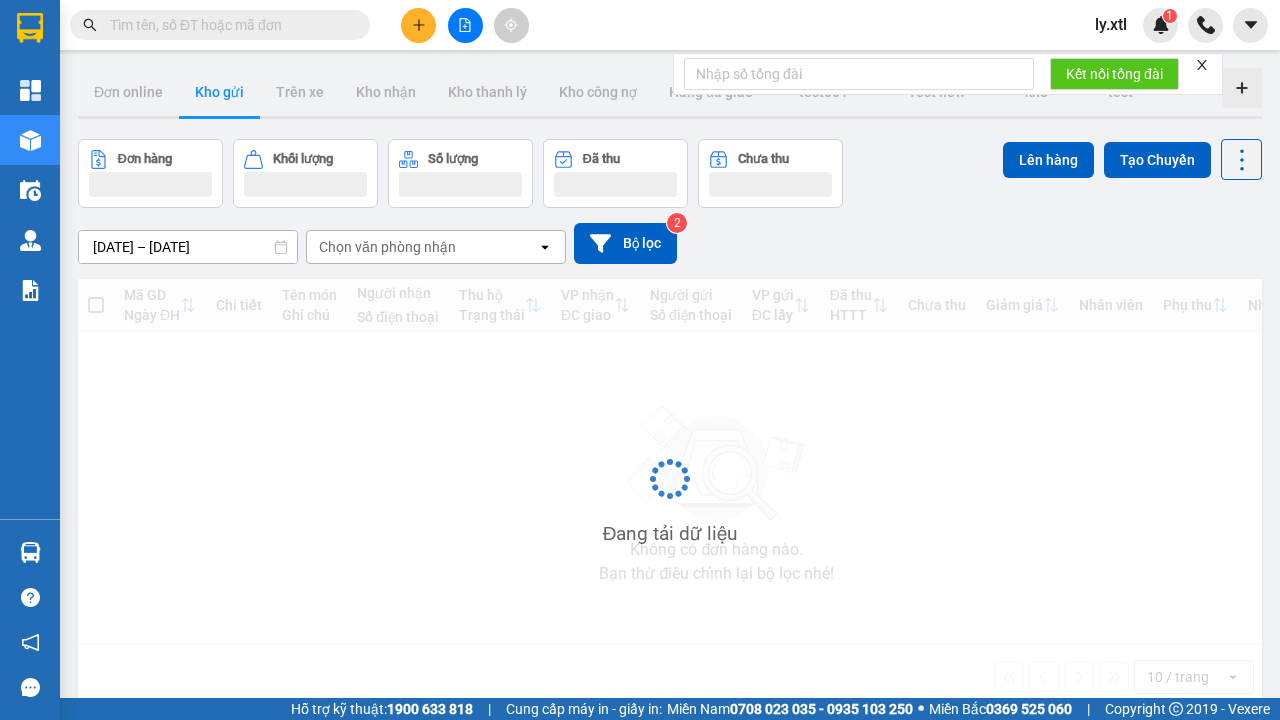 click 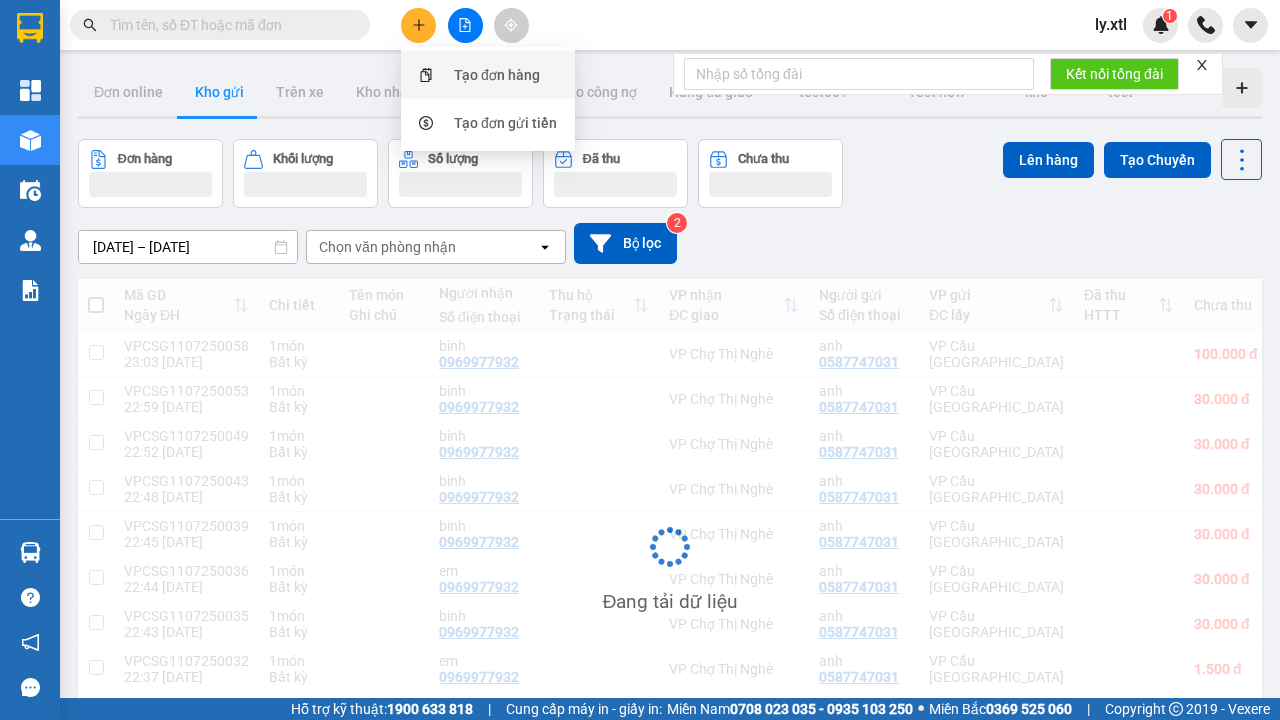 click on "Tạo đơn hàng" at bounding box center [497, 75] 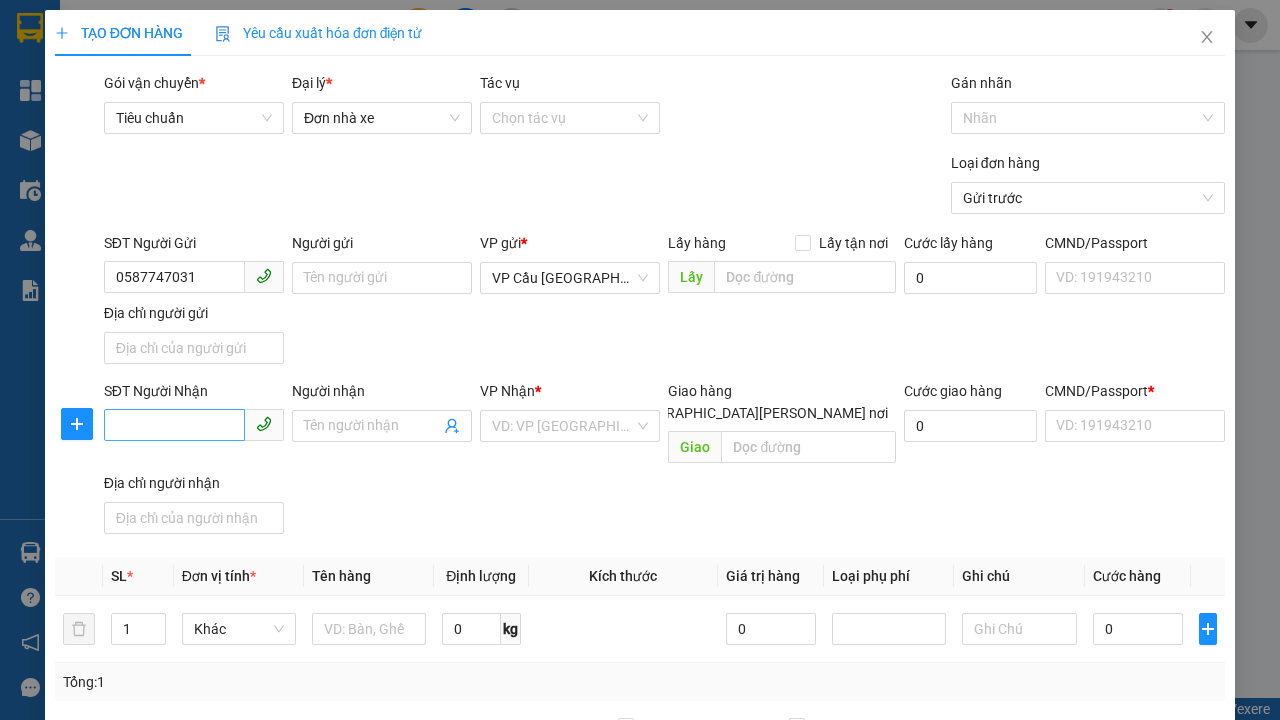 type on "0587747031" 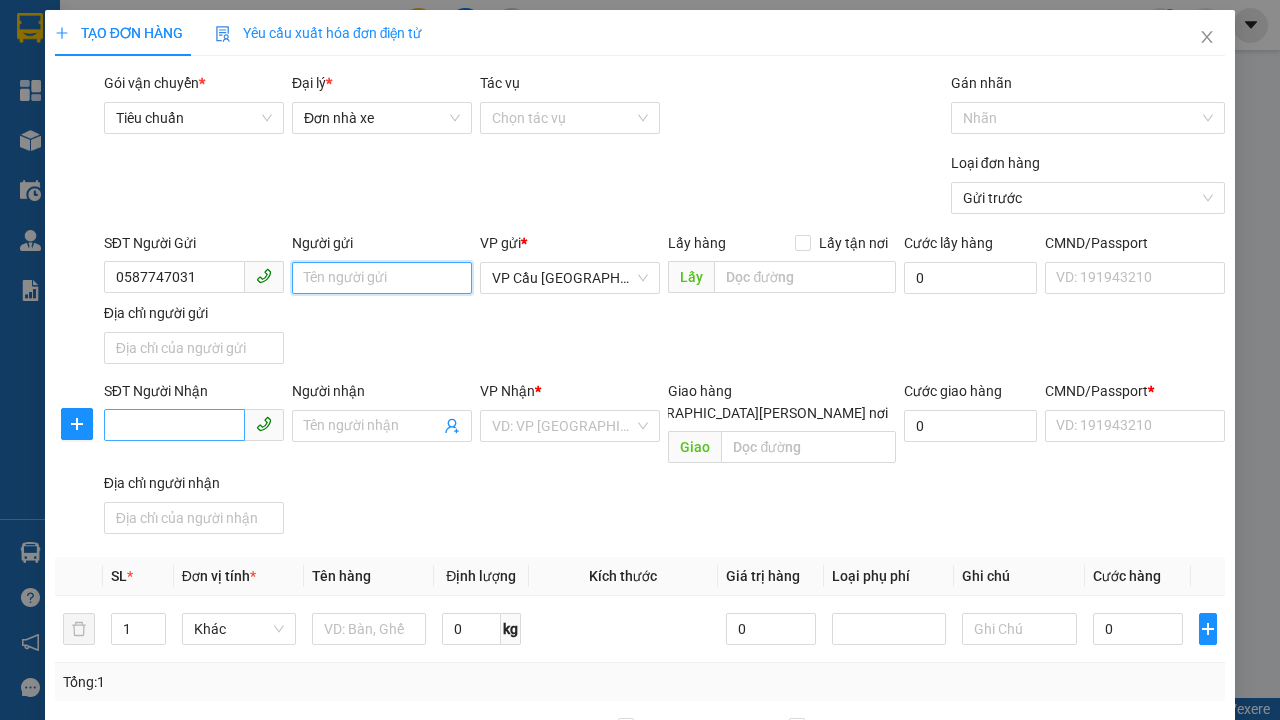 click on "Người gửi" at bounding box center [382, 278] 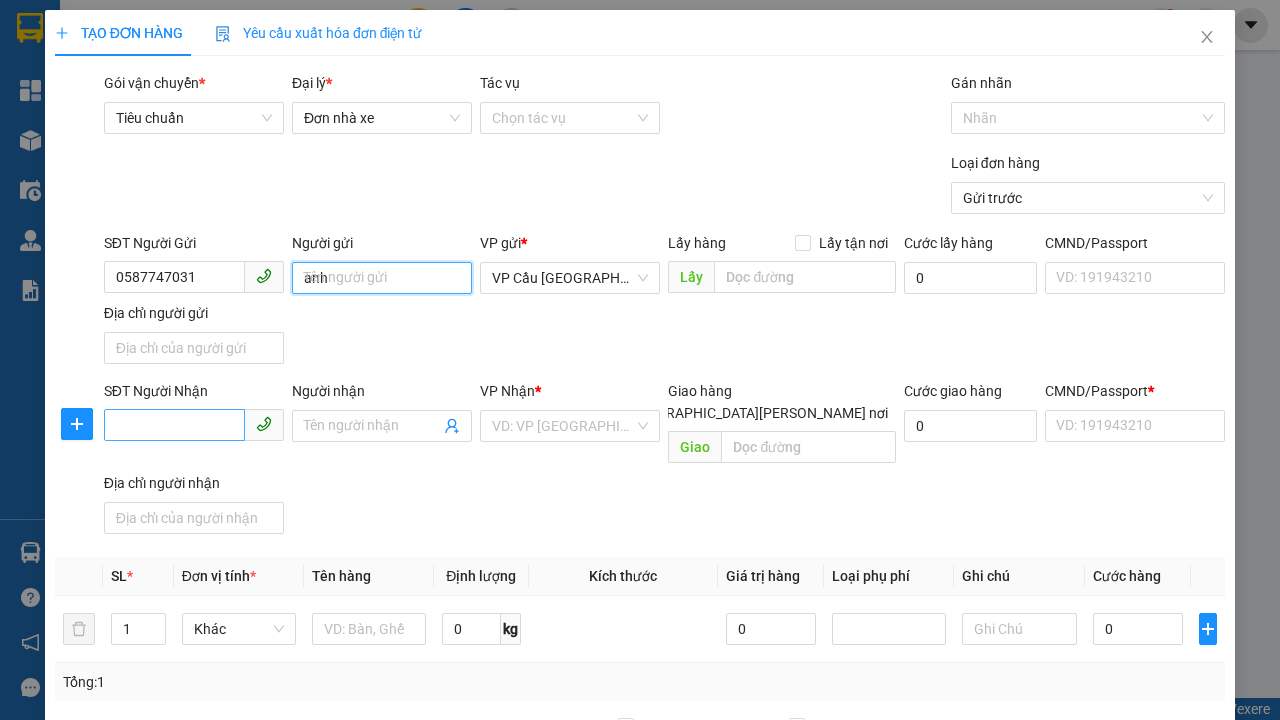 click on "VP Cầu [GEOGRAPHIC_DATA]" at bounding box center [570, 278] 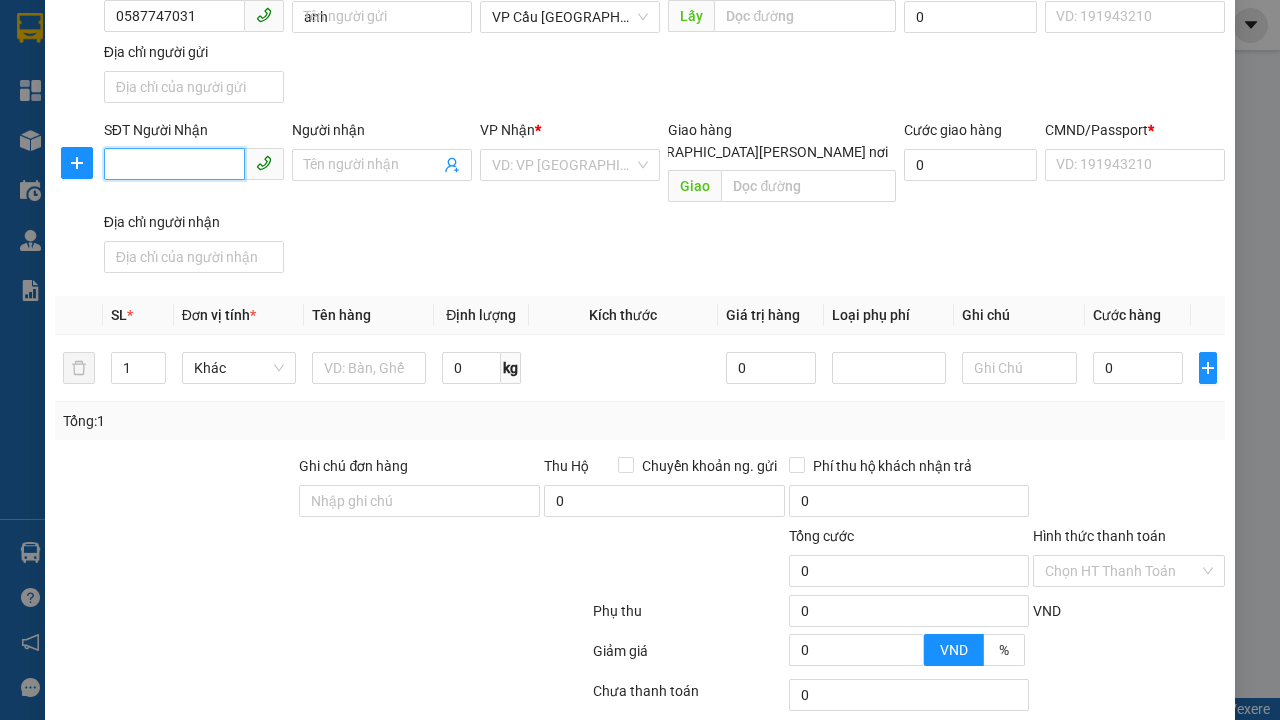 click on "SĐT Người Nhận" at bounding box center [174, 164] 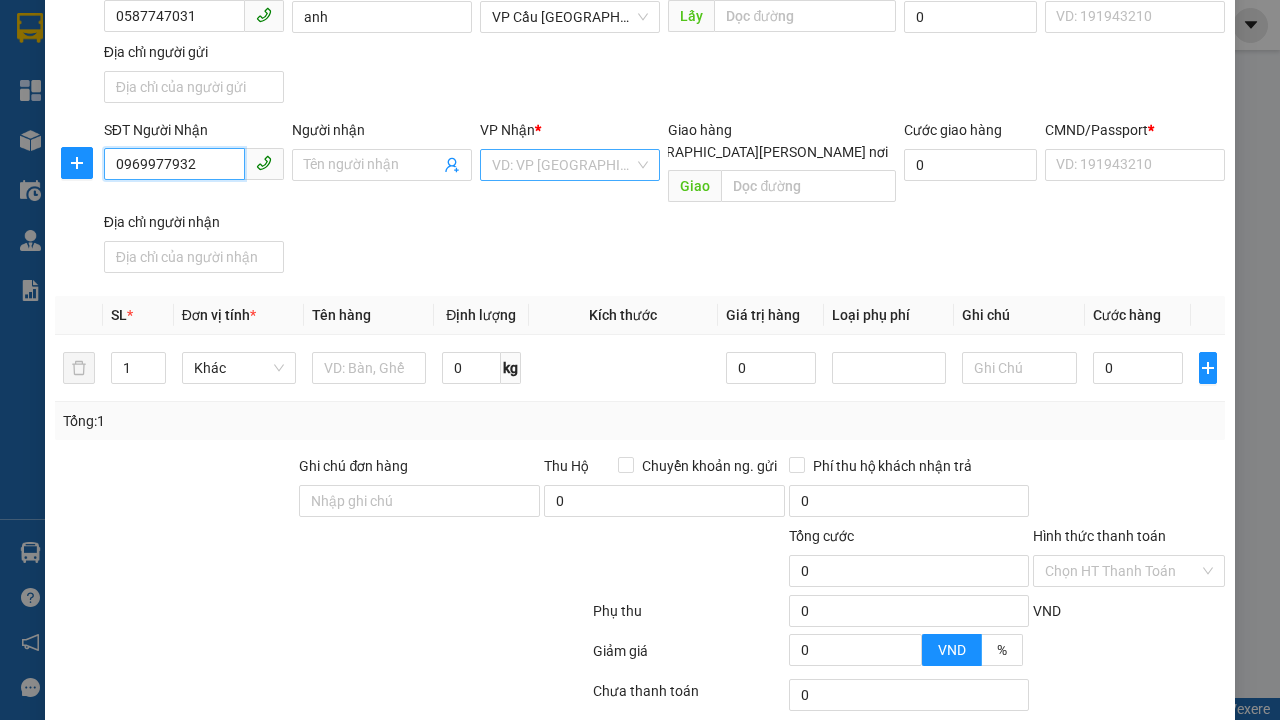 type on "0969977932" 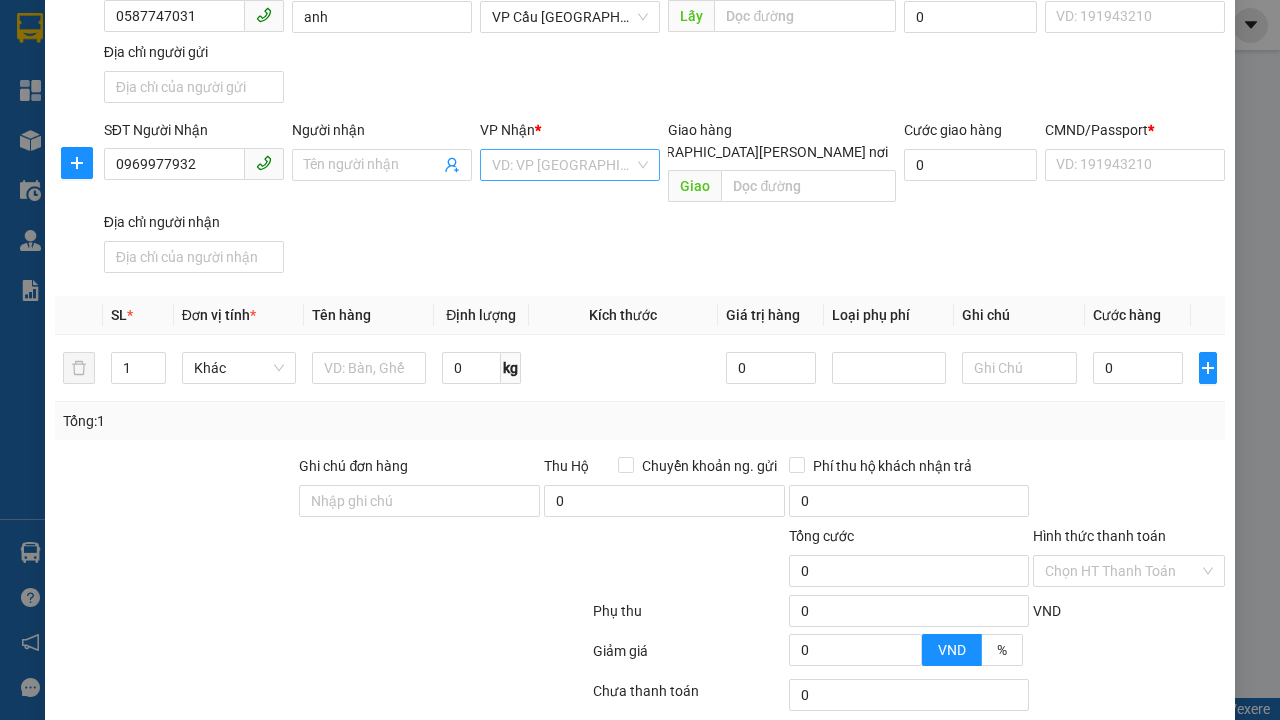 click on "Người nhận" at bounding box center (372, 165) 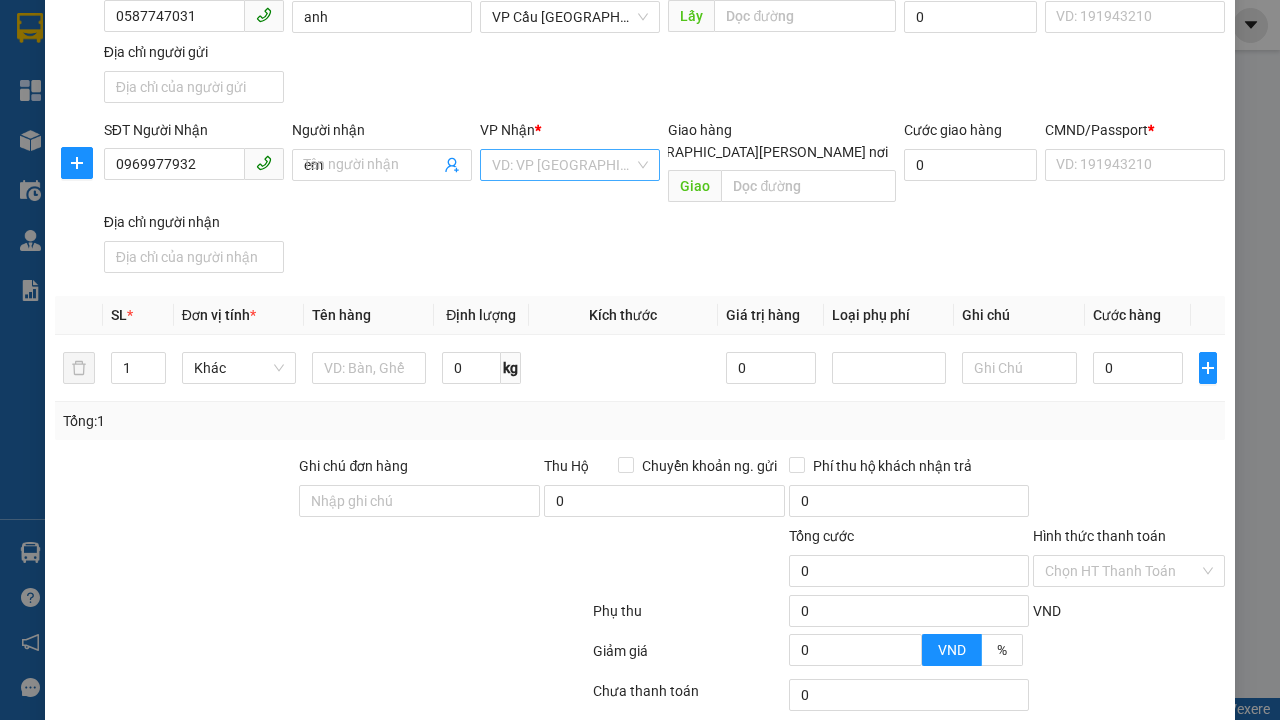 type on "em" 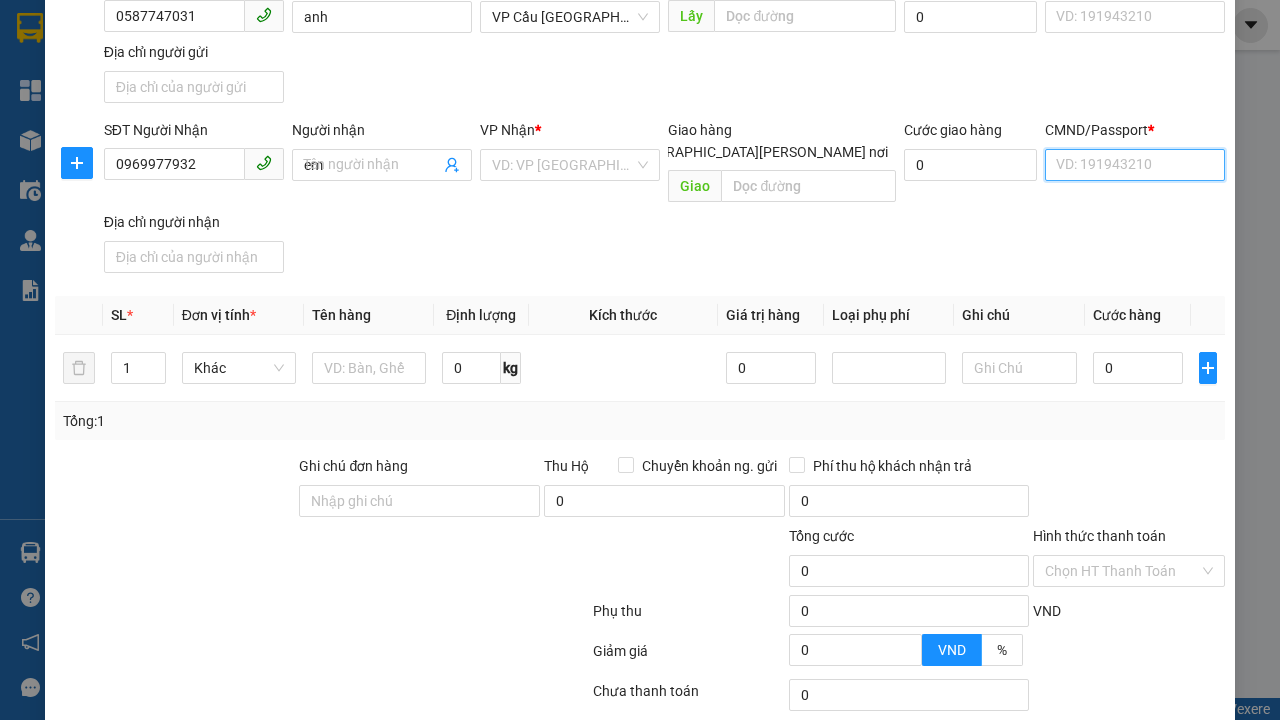 click on "CMND/Passport  *" at bounding box center [1135, 165] 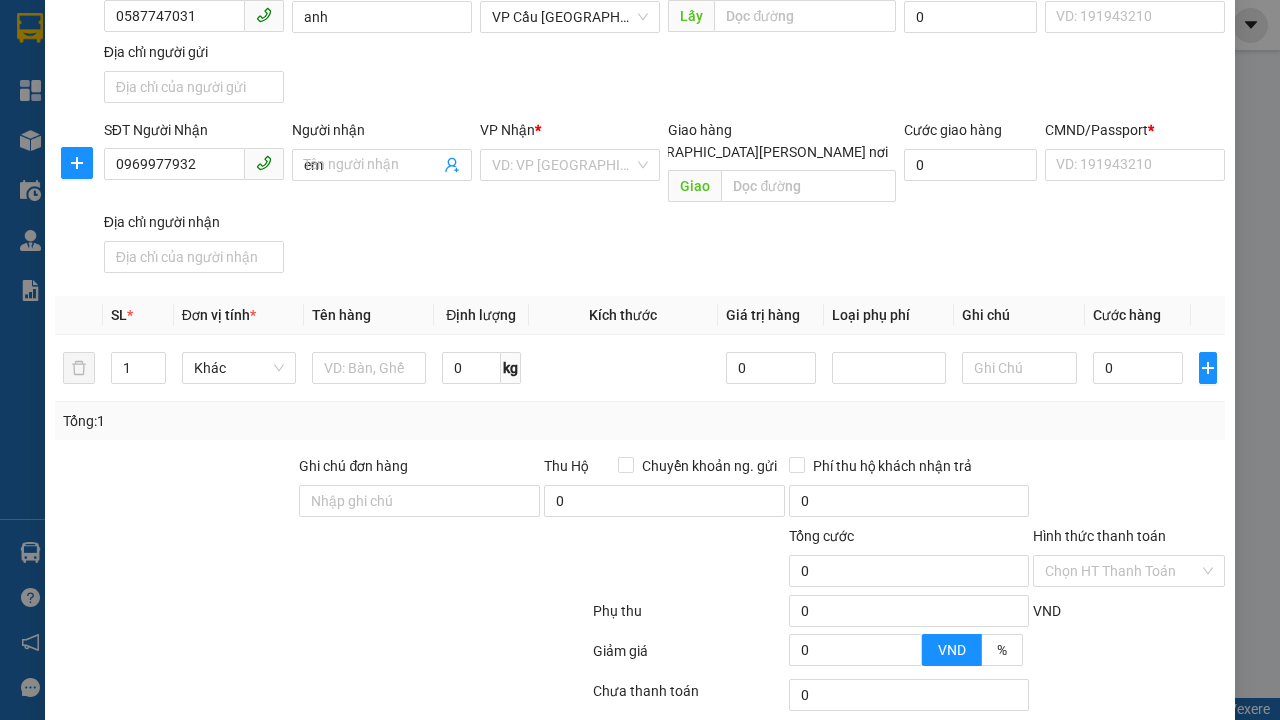 click on "SĐT Người Gửi 0587747031 Người gửi [PERSON_NAME] VP gửi  * VP Cầu [GEOGRAPHIC_DATA] Lấy hàng Lấy tận nơi Lấy [PERSON_NAME] hàng 0 CMND/Passport VD: [PASSPORT] Địa chỉ người gửi" at bounding box center (664, 41) 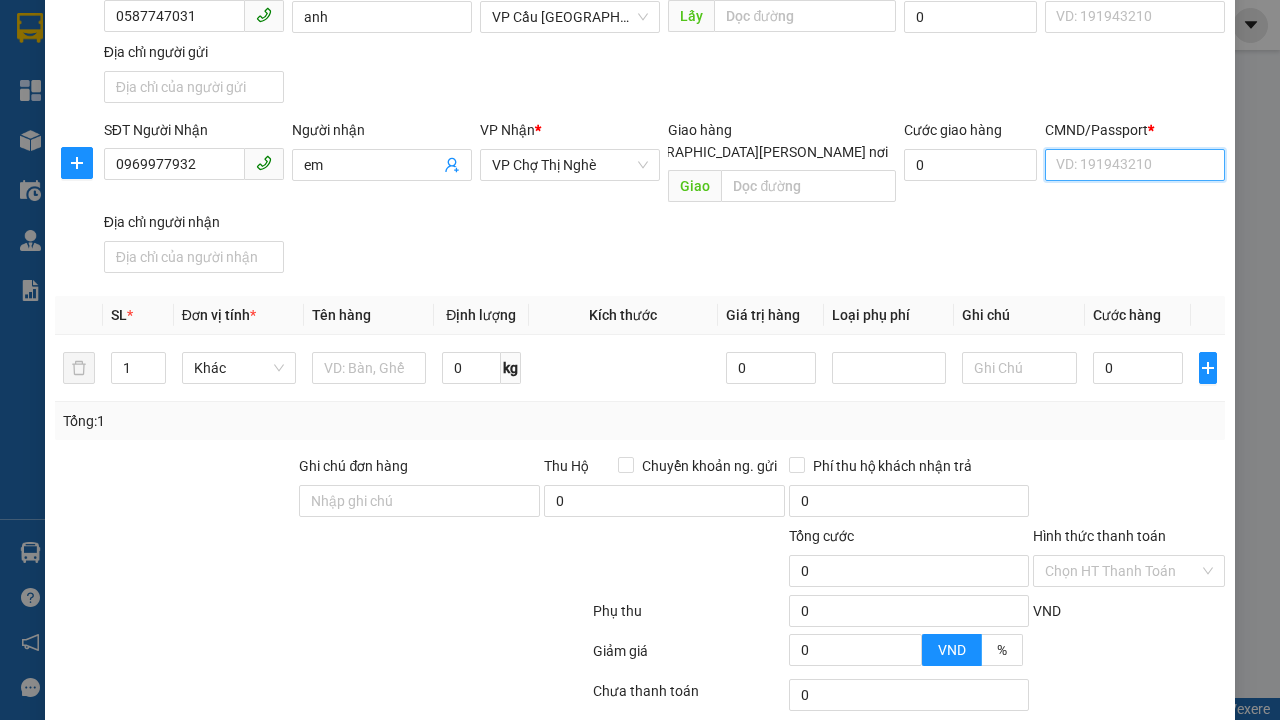 click on "CMND/Passport  *" at bounding box center [1135, 165] 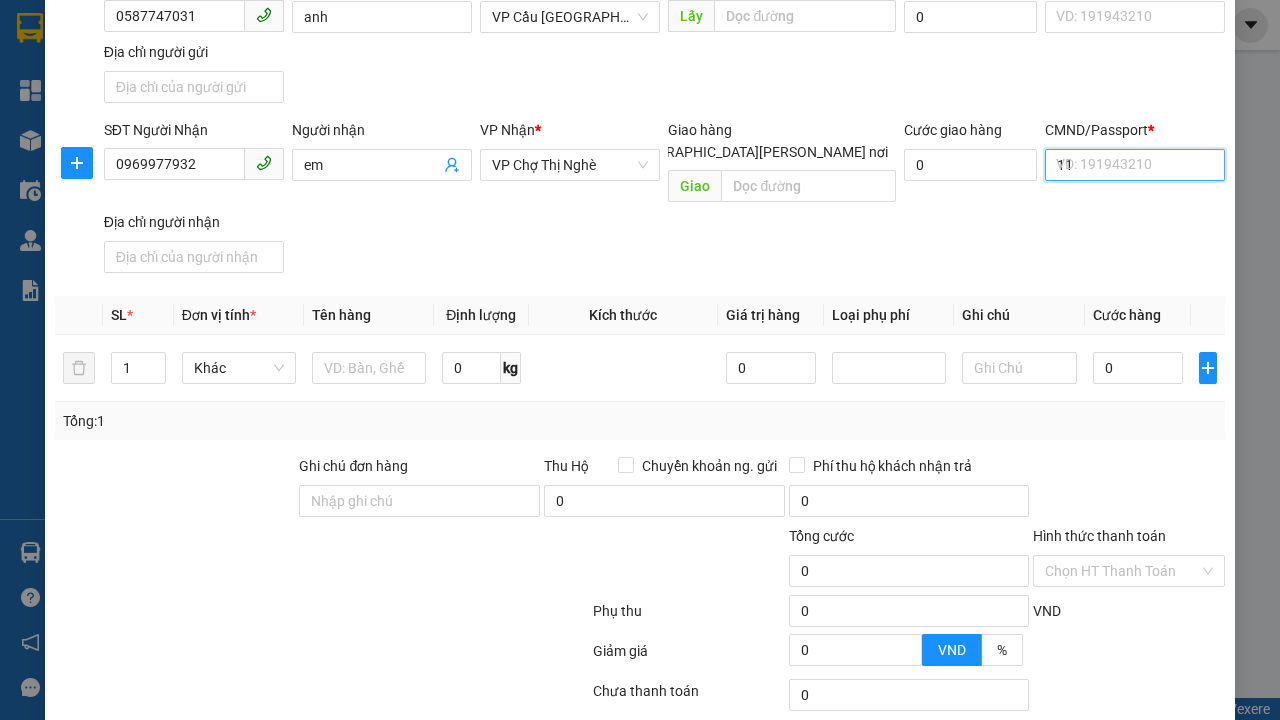 scroll, scrollTop: 232, scrollLeft: 0, axis: vertical 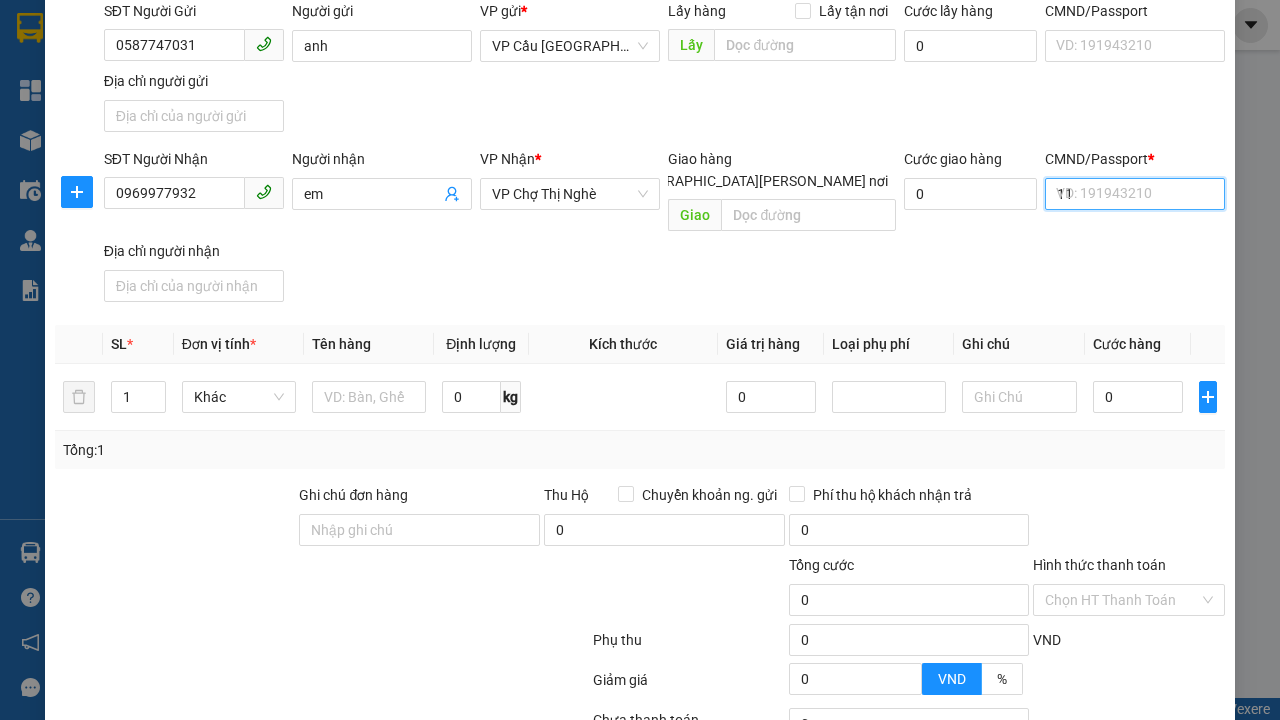 type on "11" 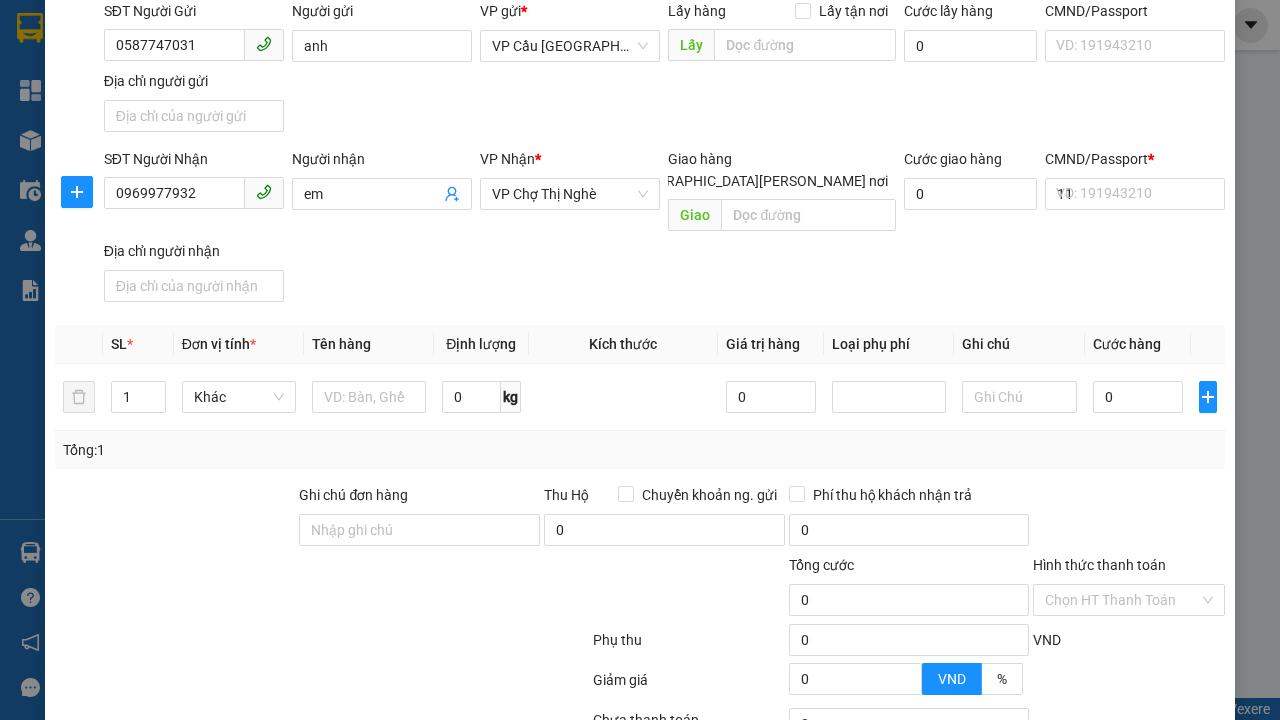 click on "SĐT Người [PERSON_NAME] 0969977932 Người [PERSON_NAME] [PERSON_NAME]  * [PERSON_NAME] [PERSON_NAME] [PERSON_NAME] hàng [PERSON_NAME] nơi [PERSON_NAME] [PERSON_NAME] hàng 0 CMND/Passport  * 11 VD: [PASSPORT] Địa chỉ người [PERSON_NAME]" at bounding box center (664, 229) 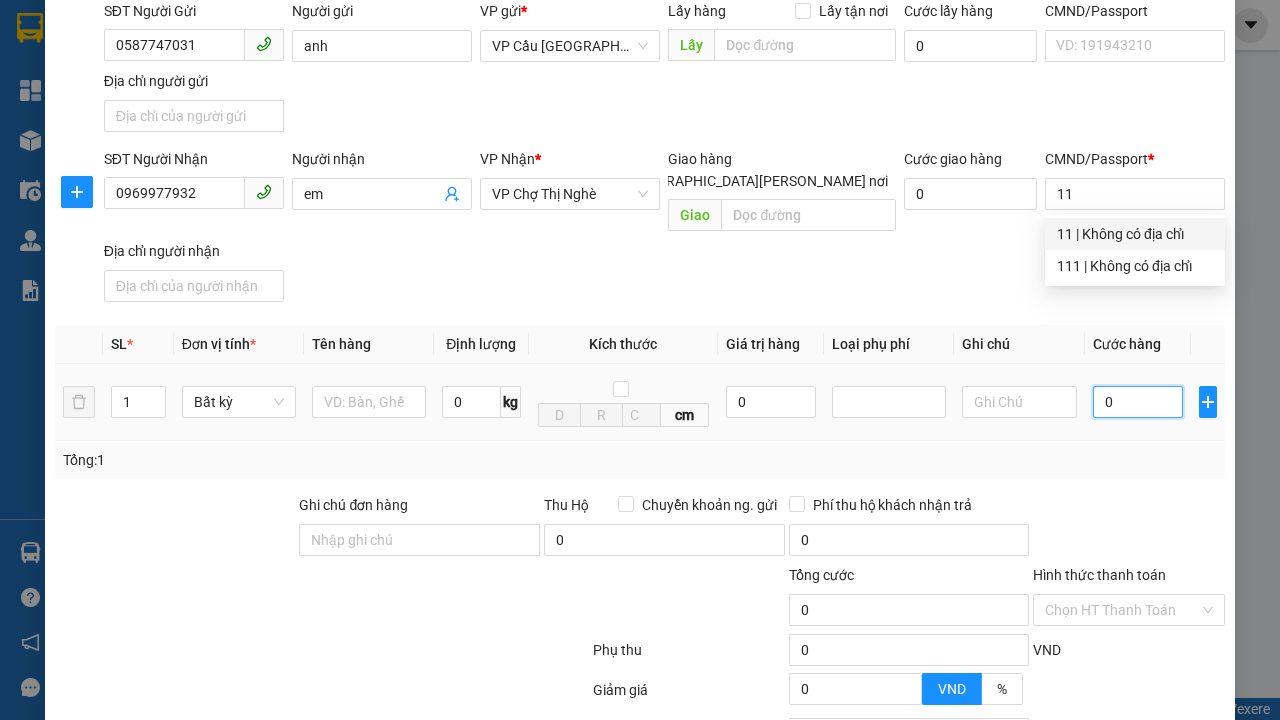 click on "0" at bounding box center [1138, 402] 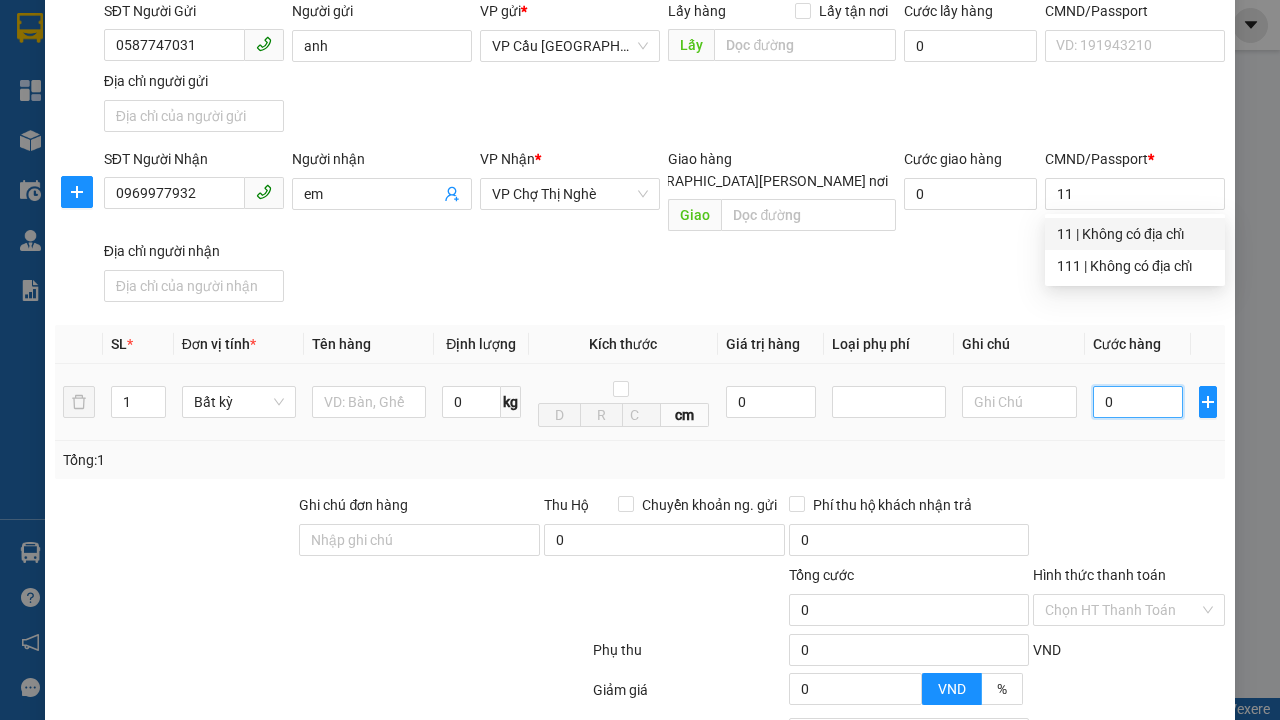 type on "100" 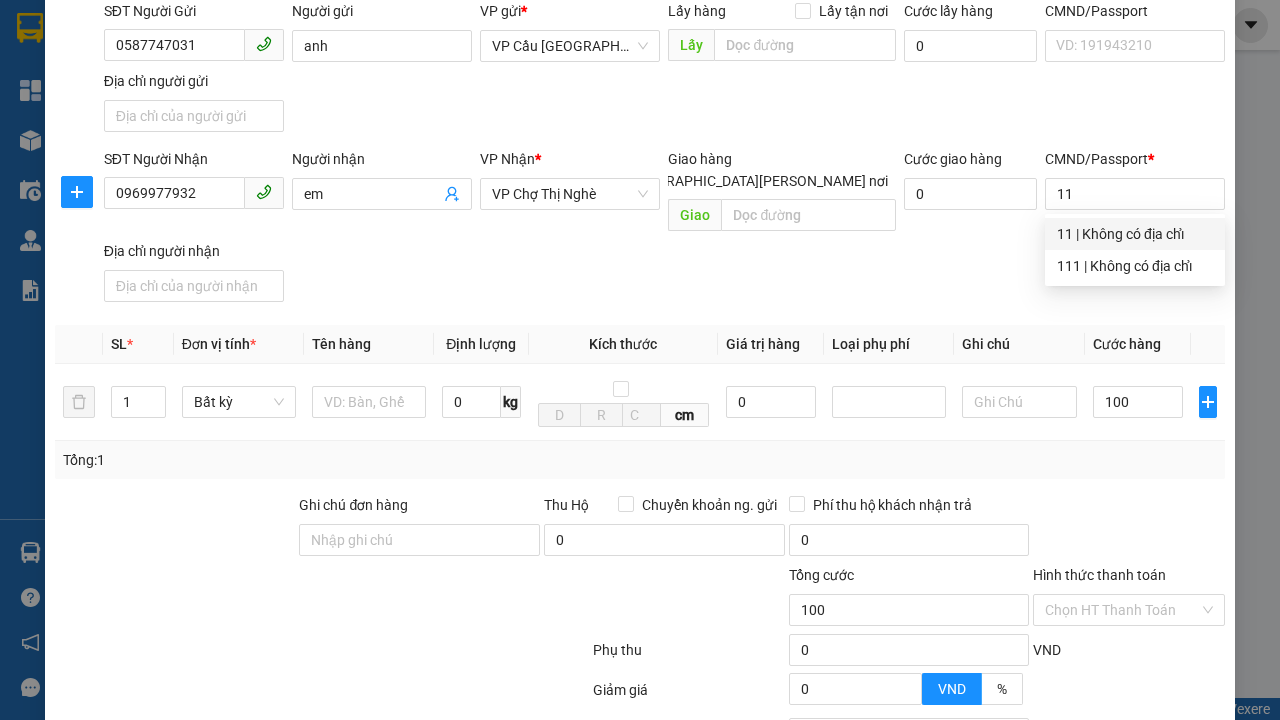 click on "Ghi chú" at bounding box center [1019, 344] 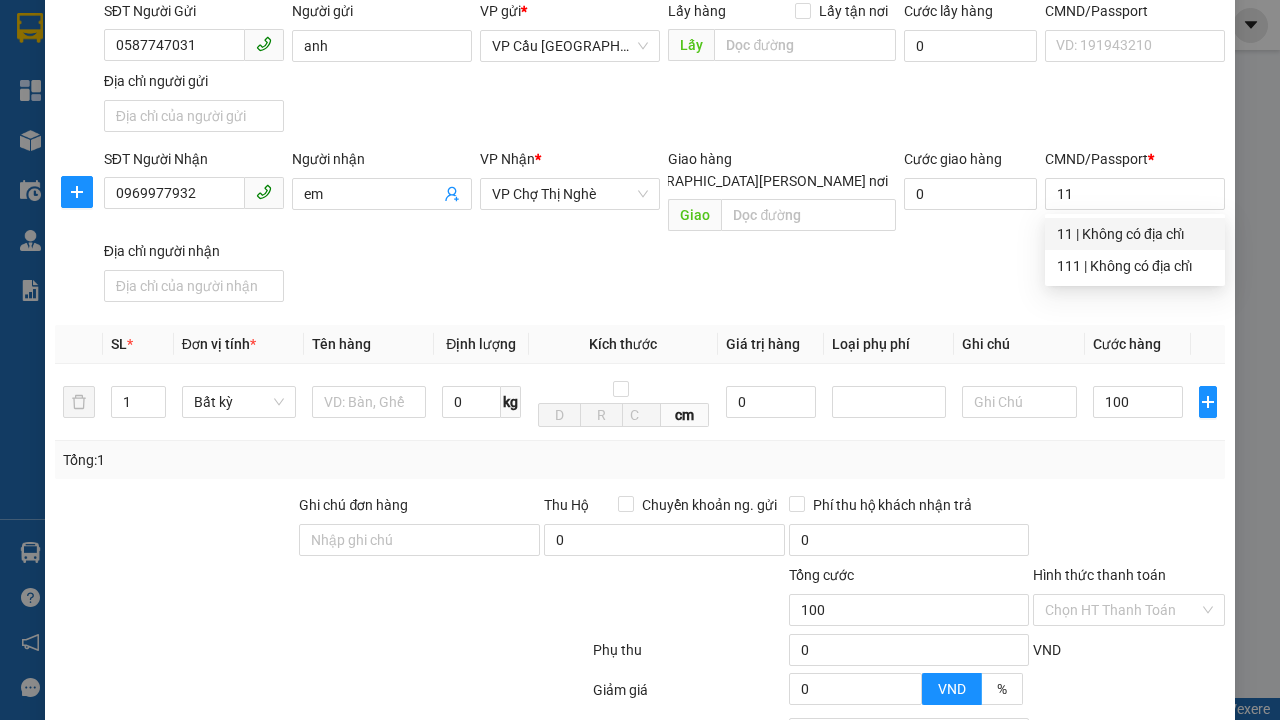 type on "100.000" 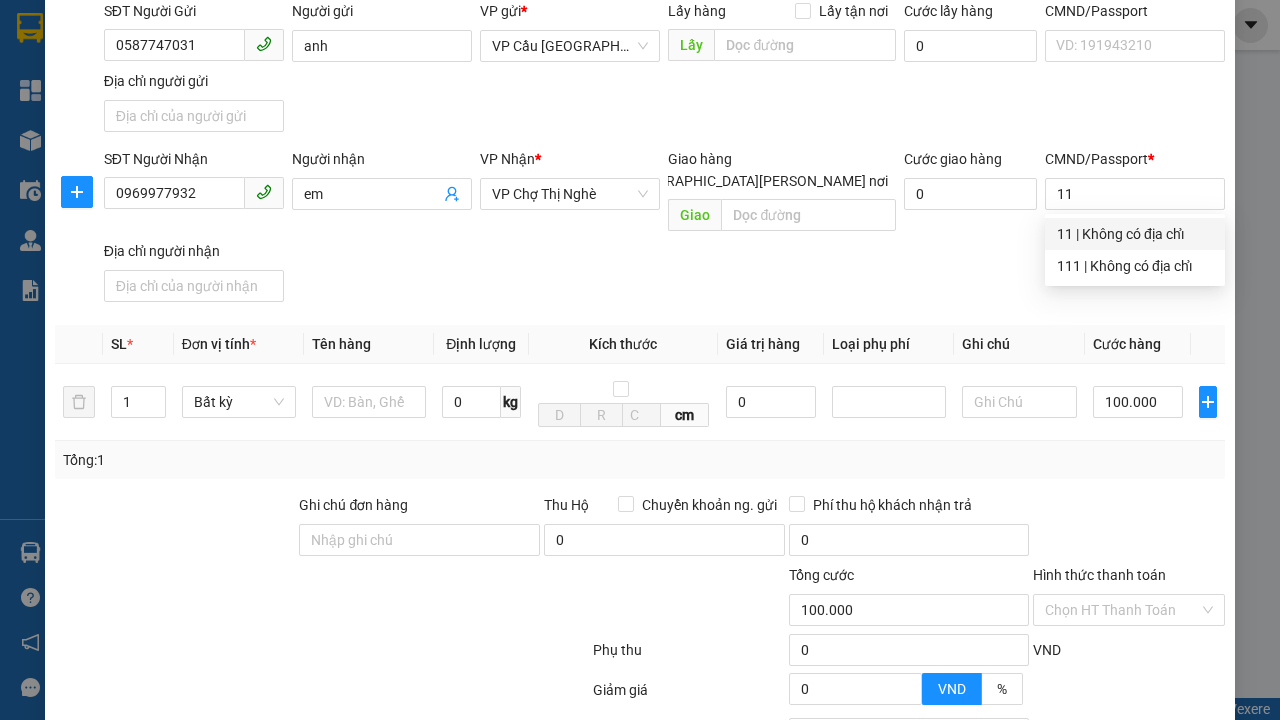 type on "30.000" 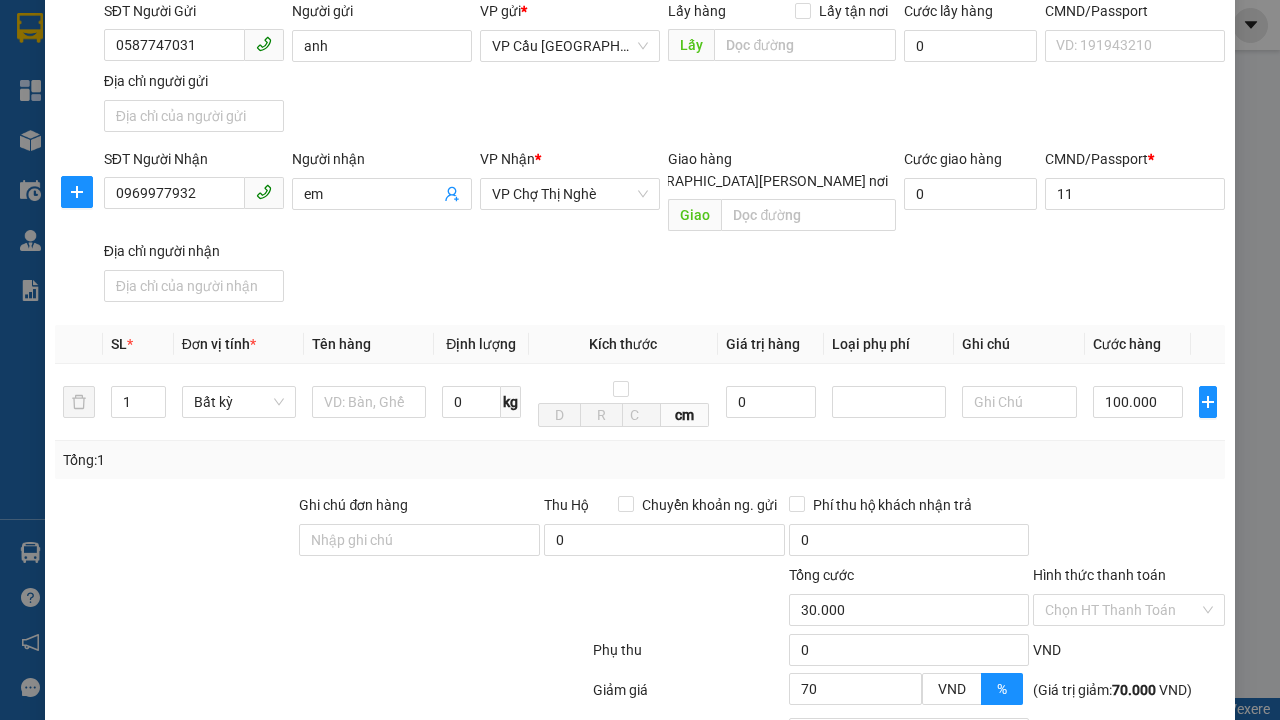 click on "[PERSON_NAME]" at bounding box center (1027, 847) 